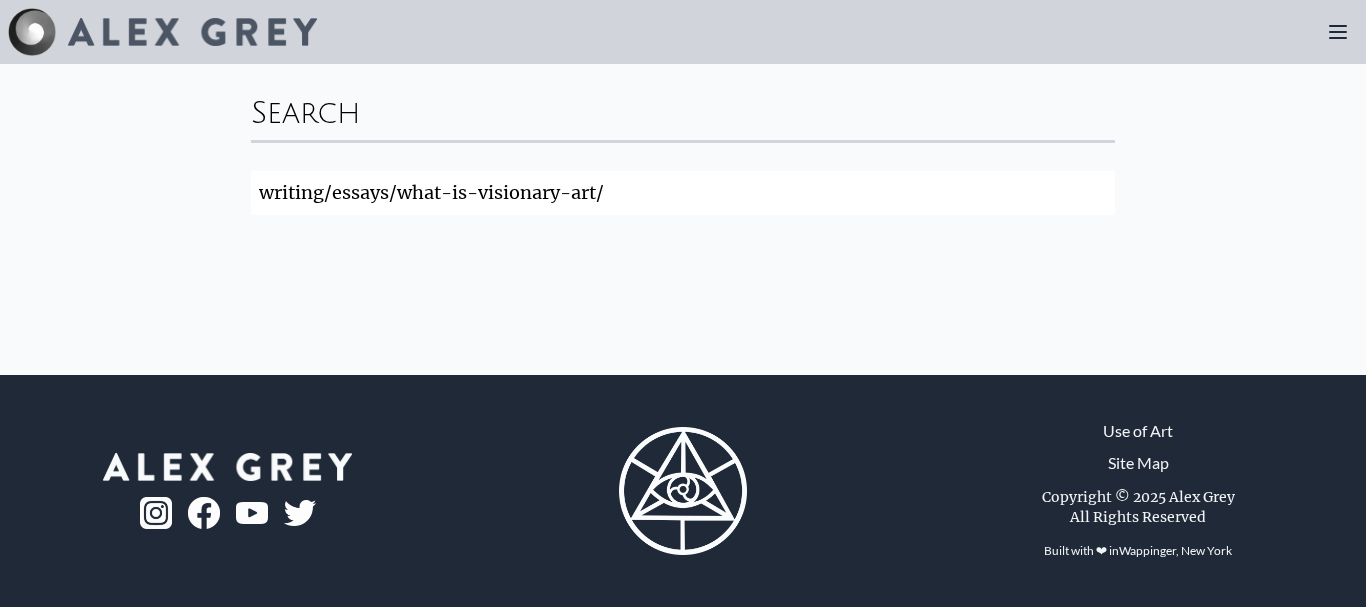 scroll, scrollTop: 0, scrollLeft: 0, axis: both 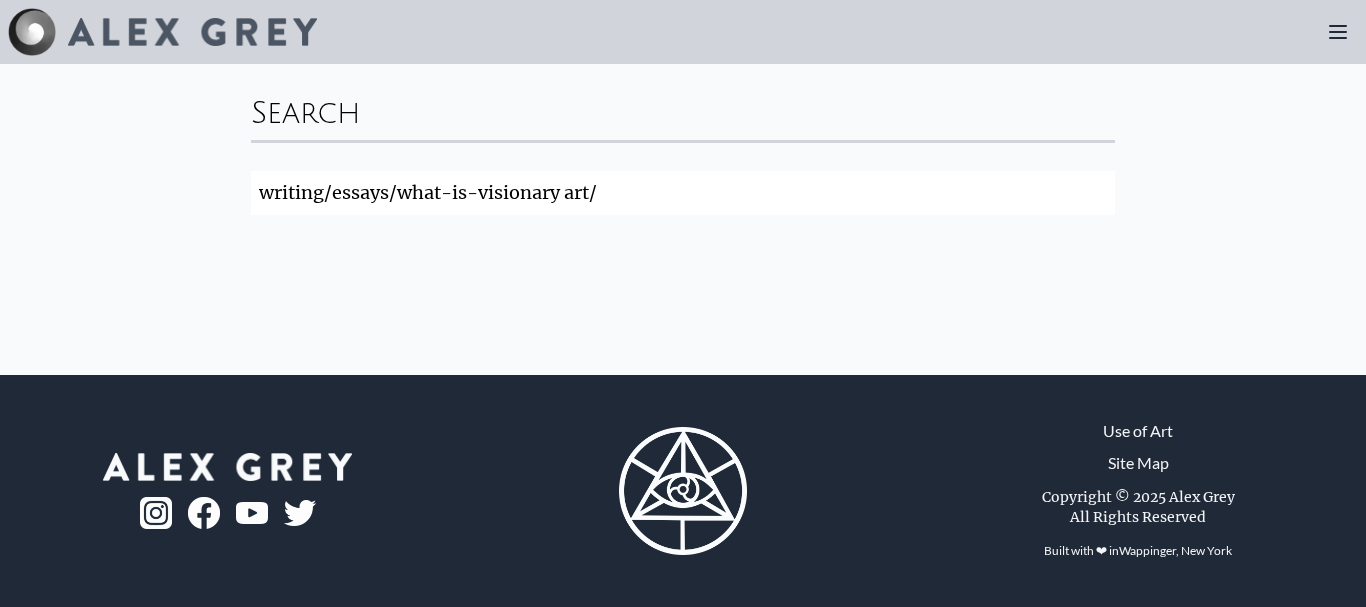 click on "writing/essays/what-is-visionary art/" at bounding box center [683, 193] 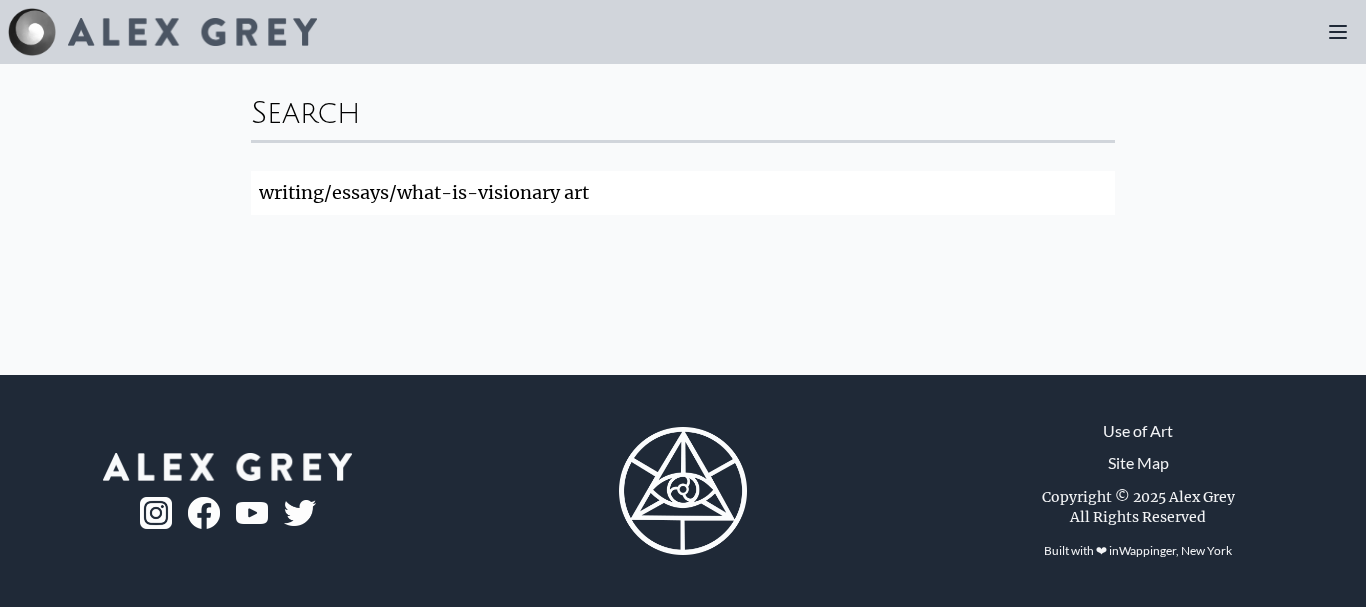 click on "writing/essays/what-is-visionary art" at bounding box center [683, 193] 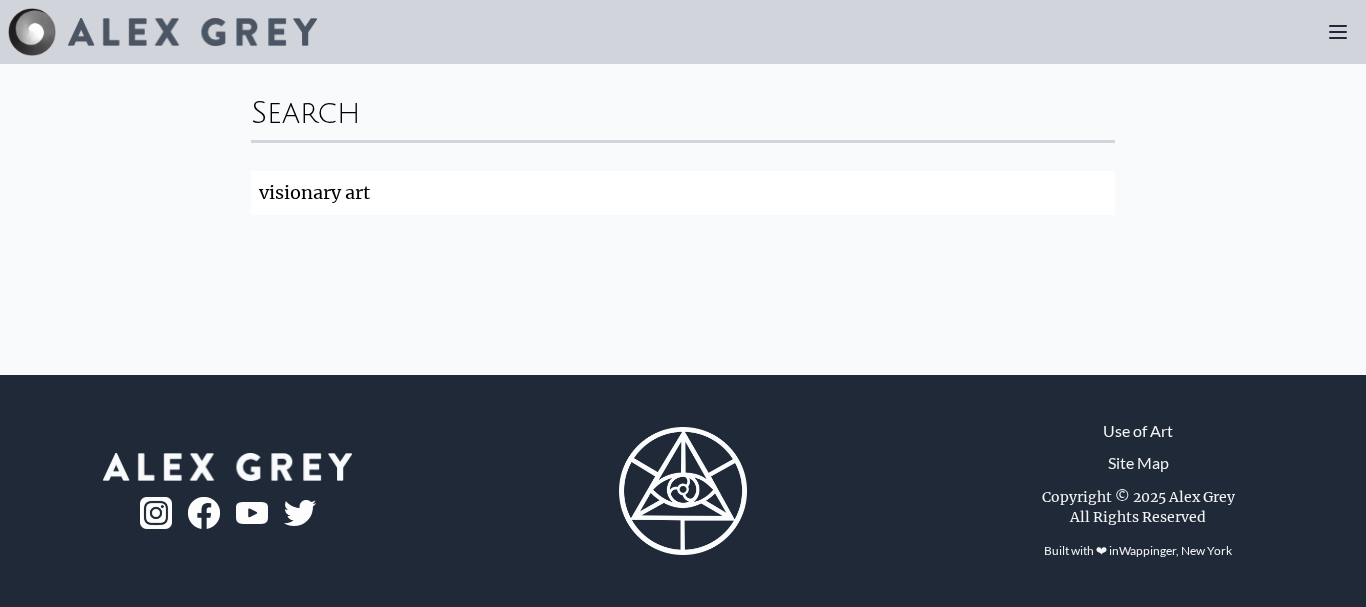 type on "visionary art" 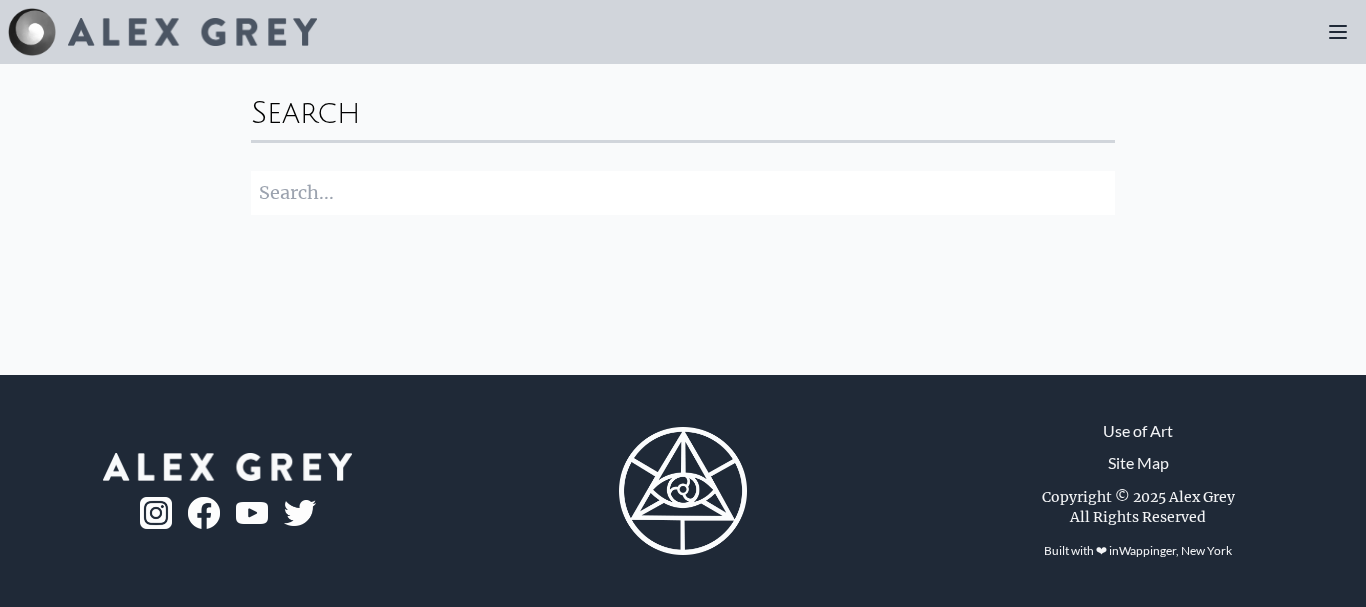 click at bounding box center (192, 32) 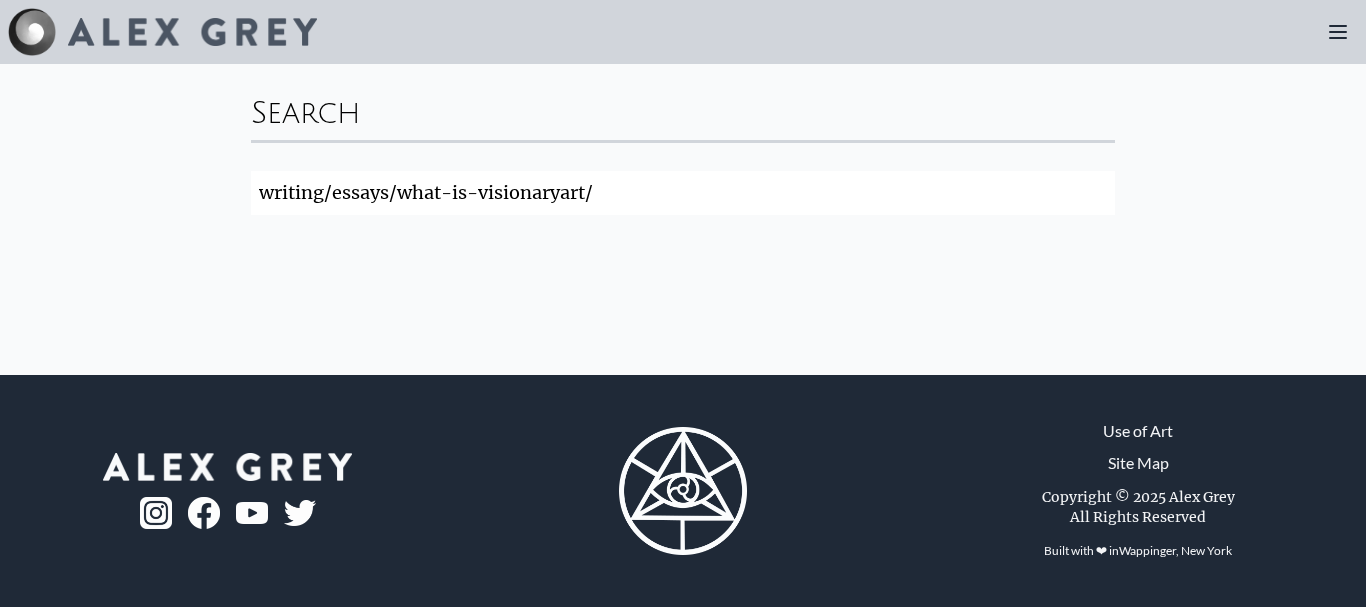 type on "writing/essays/what-is-visionary-art/" 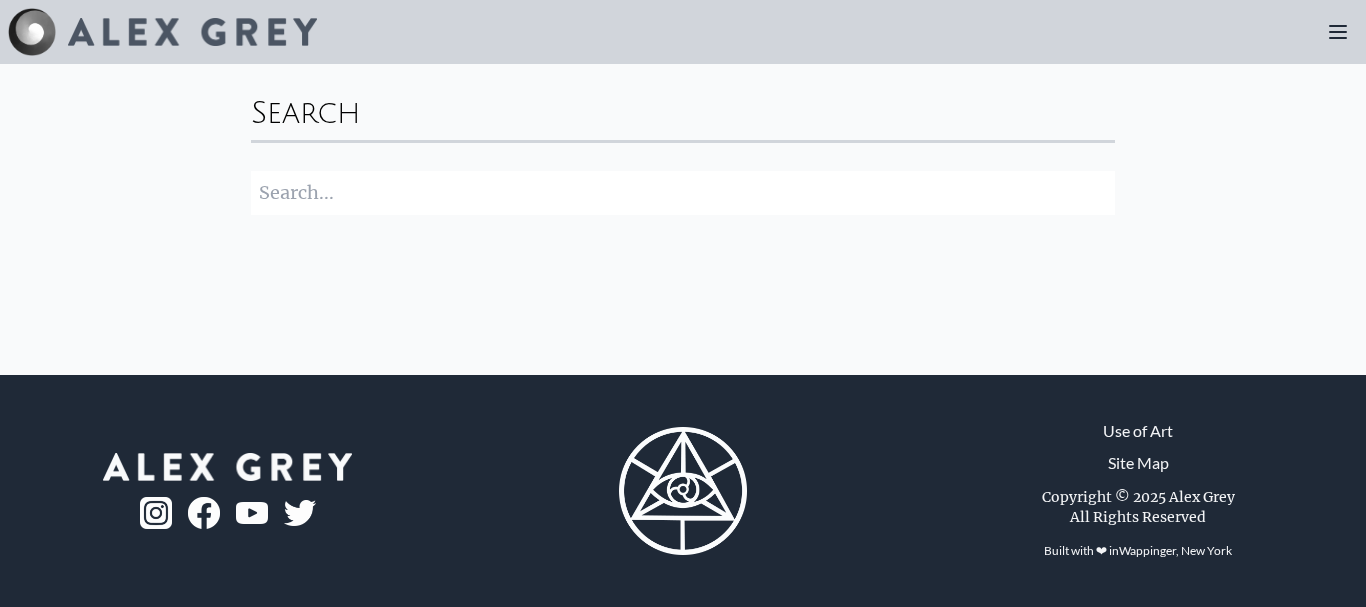 type on "writing/essays/what-is-visionary-art/" 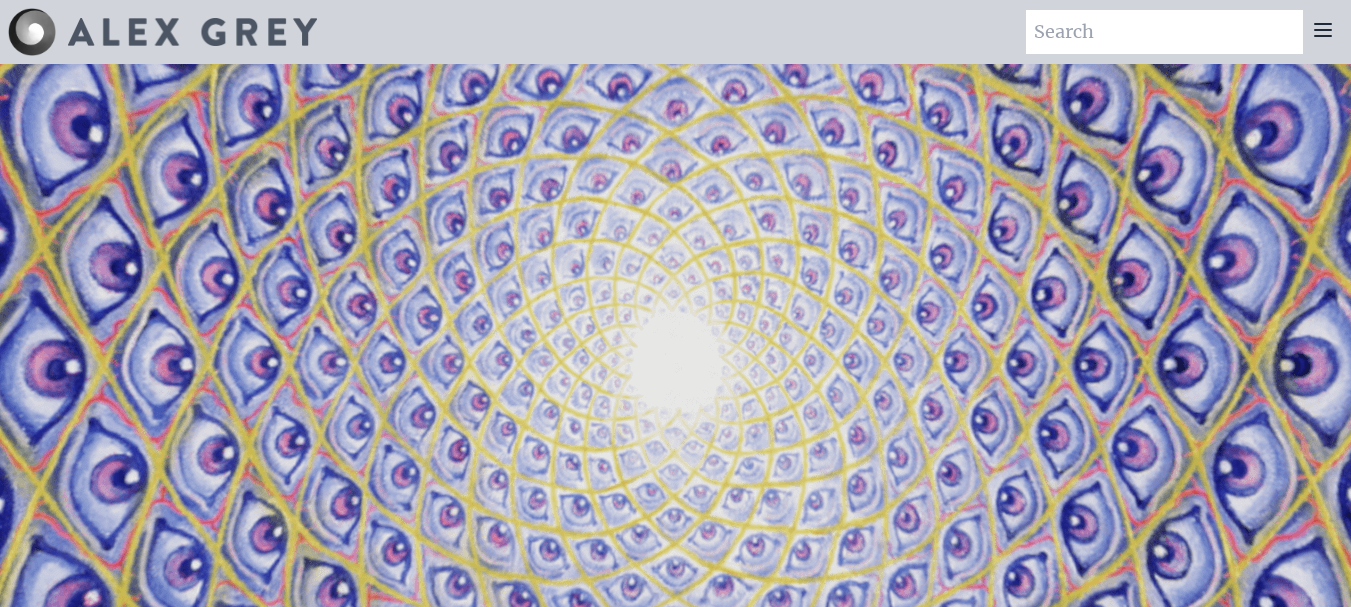 scroll, scrollTop: 0, scrollLeft: 0, axis: both 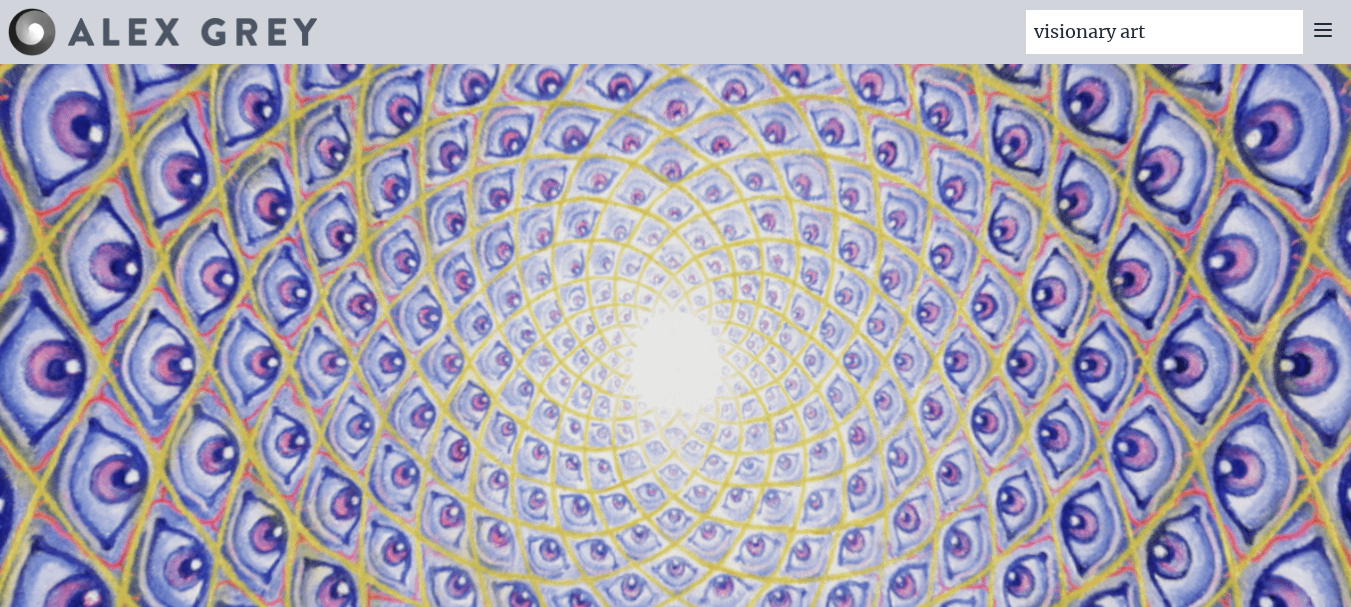 type on "visionary art" 